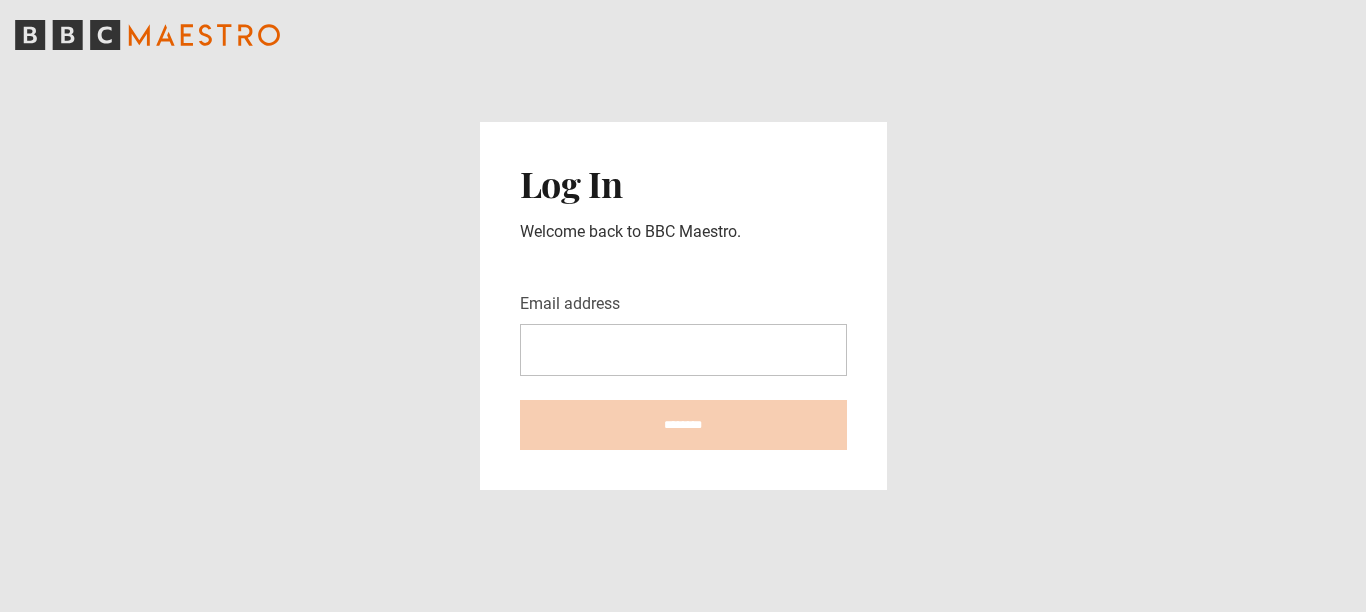 scroll, scrollTop: 0, scrollLeft: 0, axis: both 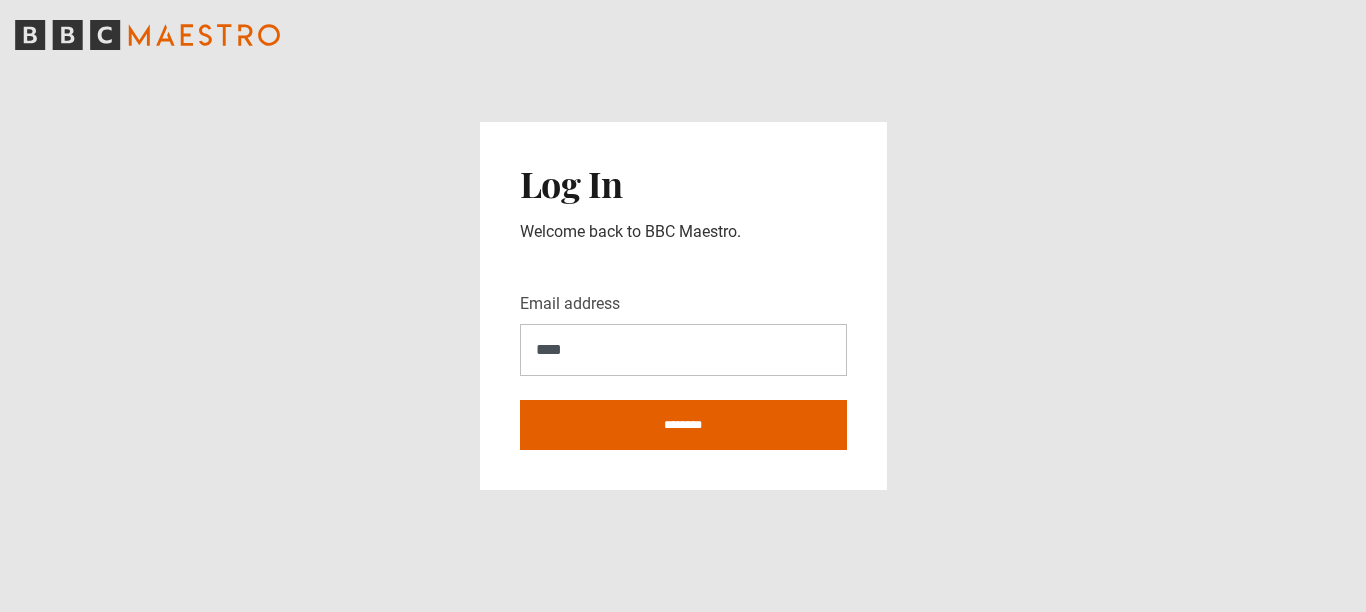 type on "**********" 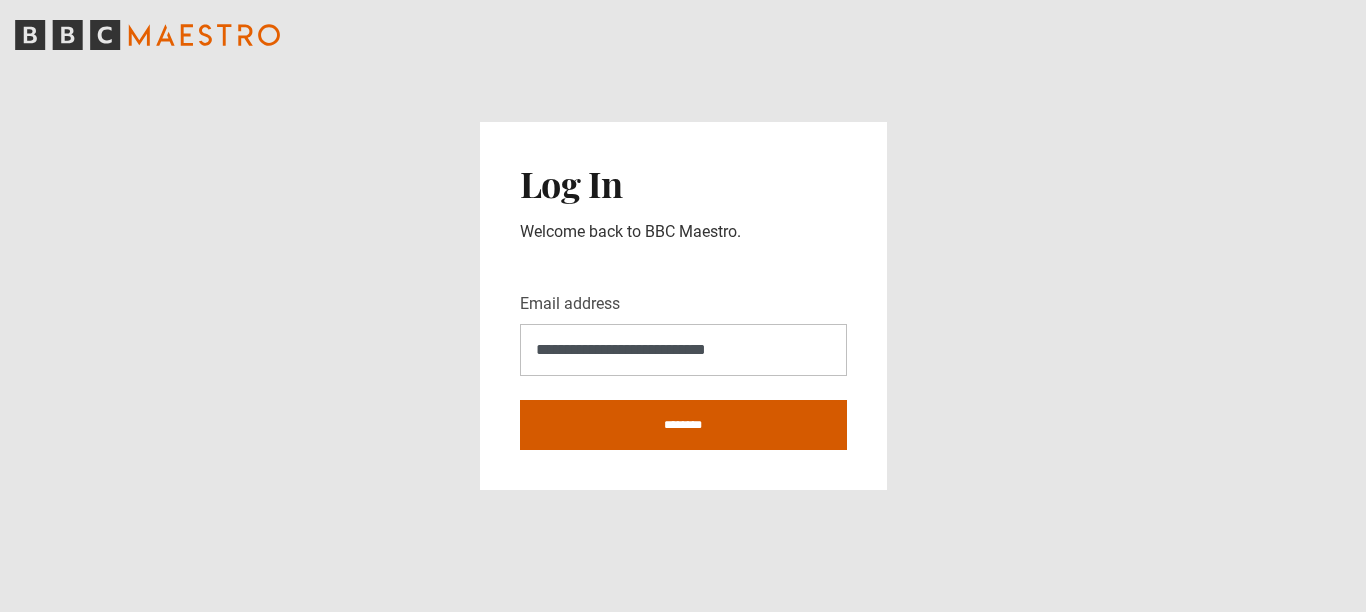 click on "********" at bounding box center (683, 425) 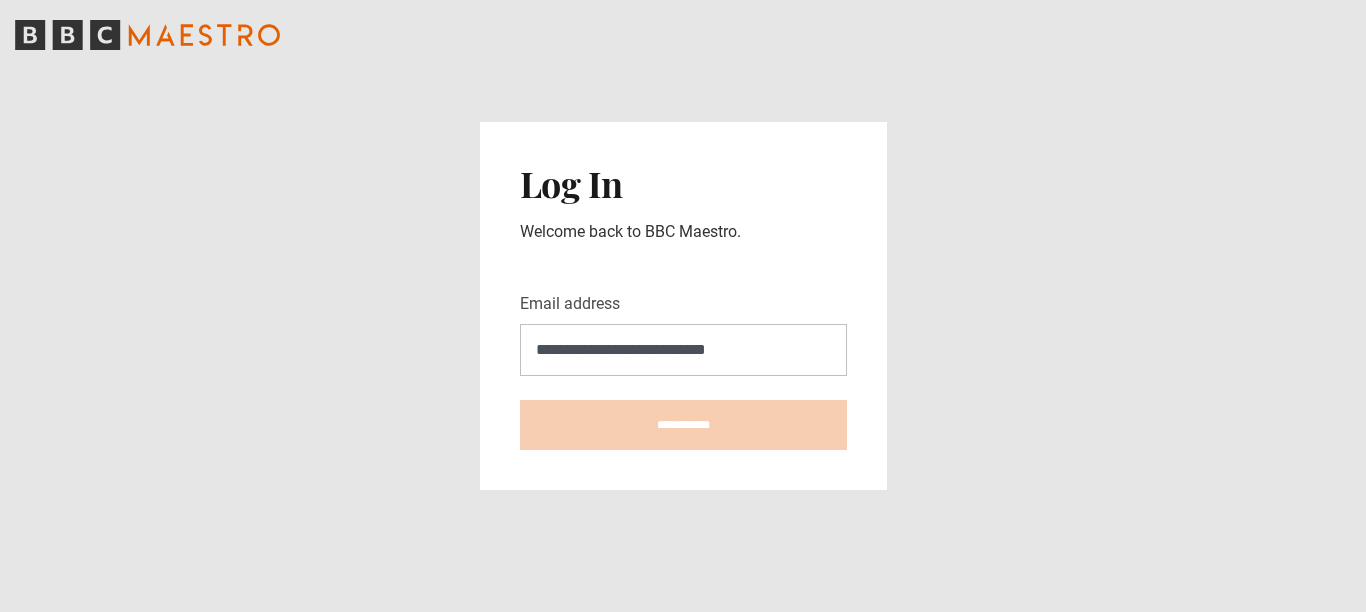 type on "**********" 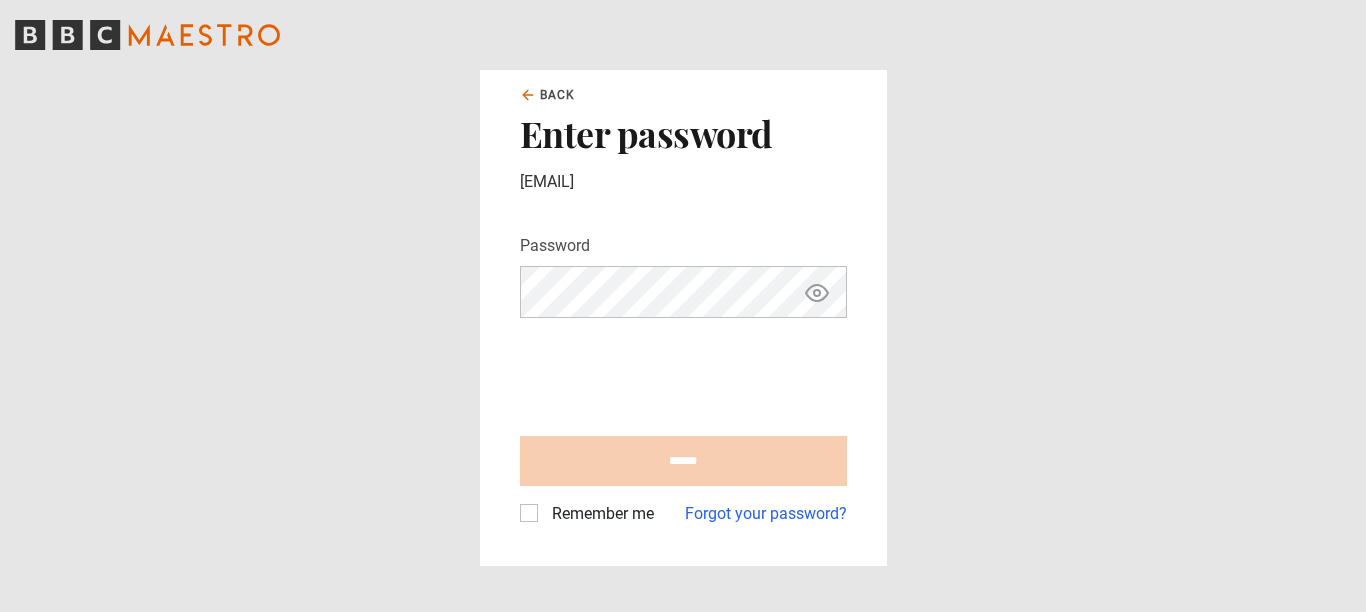scroll, scrollTop: 0, scrollLeft: 0, axis: both 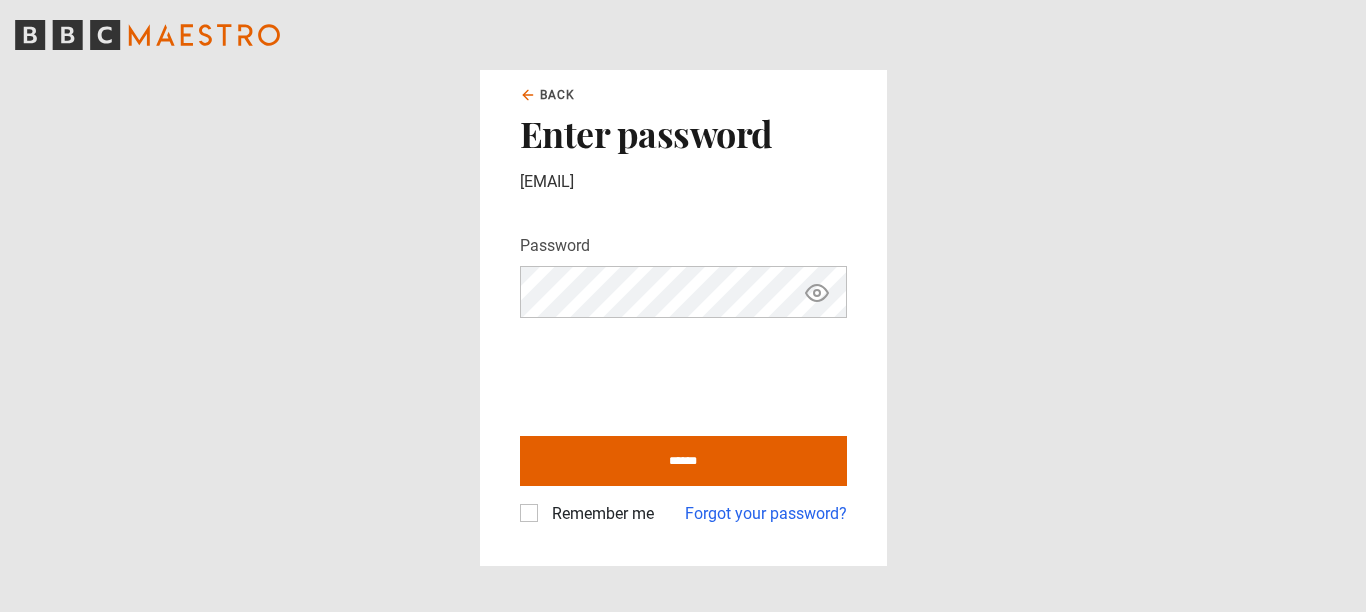click 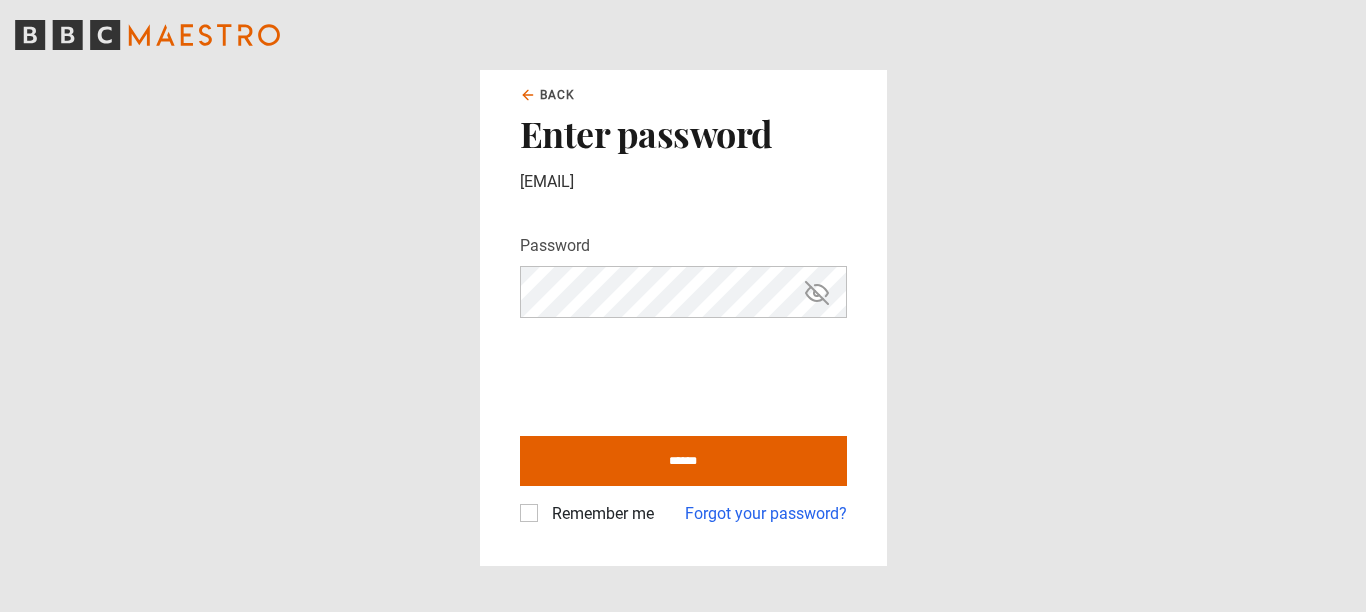 type 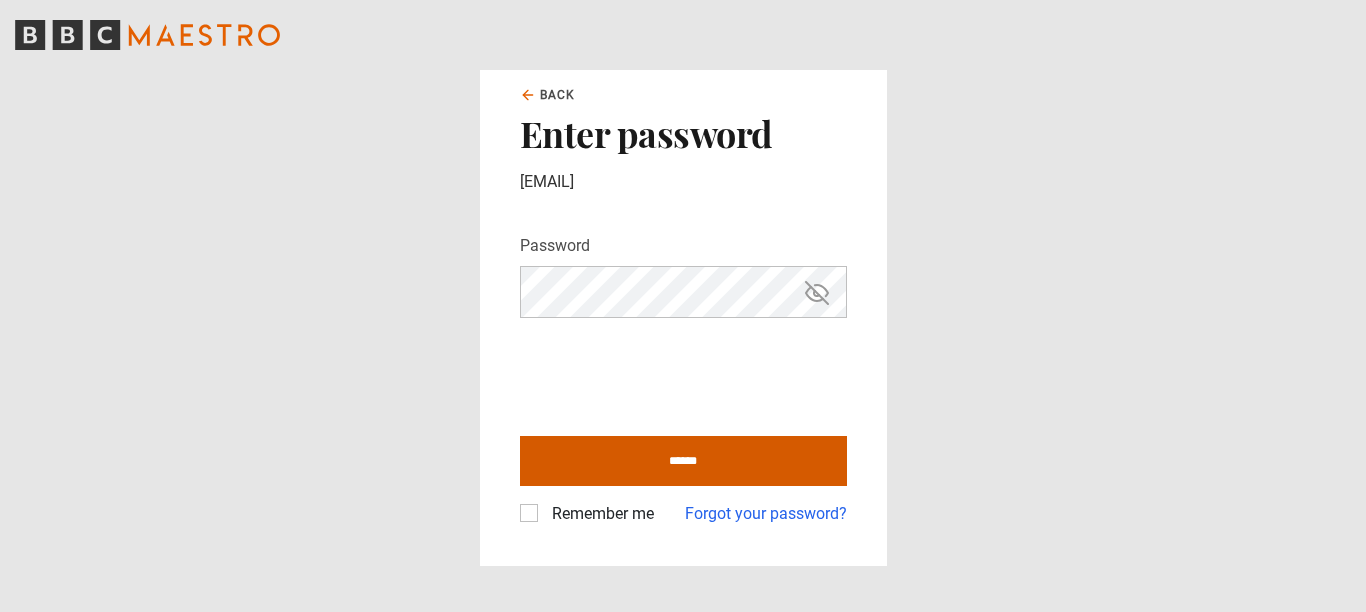 click on "******" at bounding box center [683, 461] 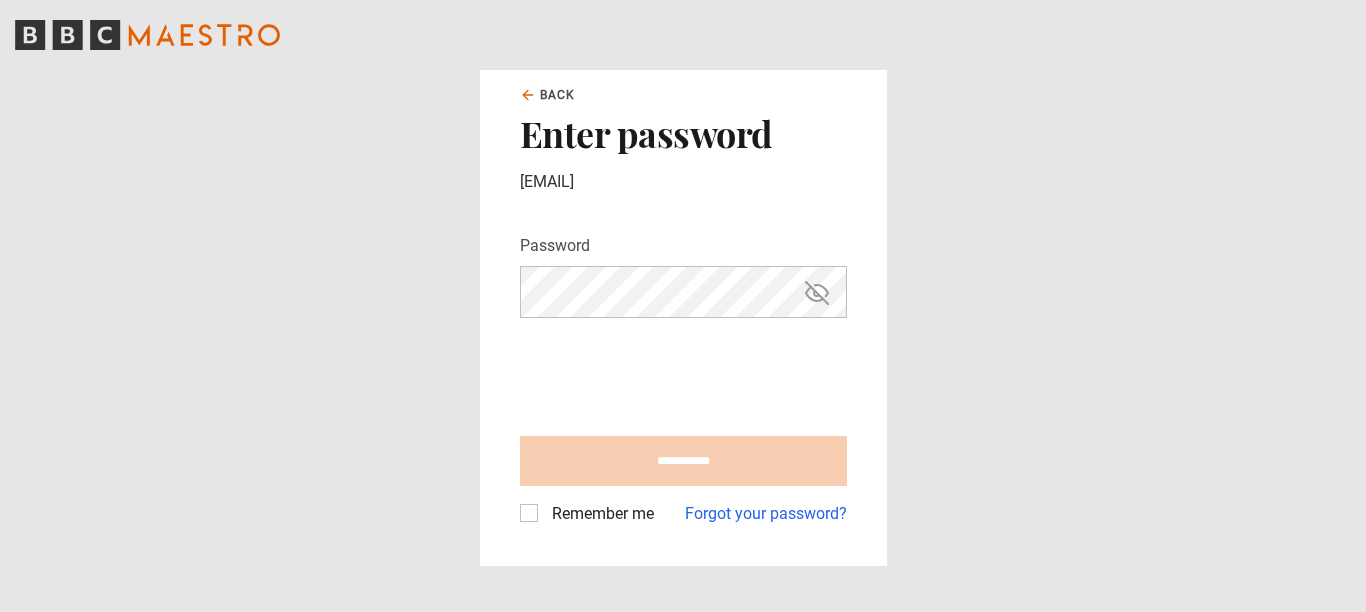 type on "**********" 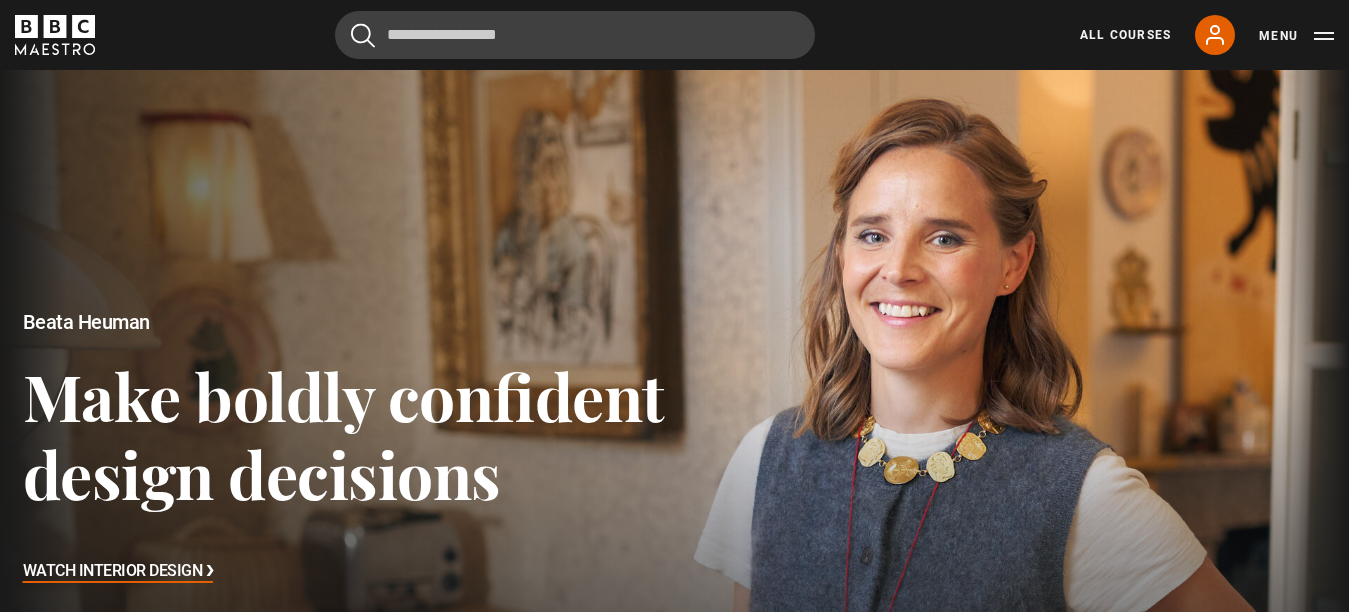 scroll, scrollTop: 0, scrollLeft: 0, axis: both 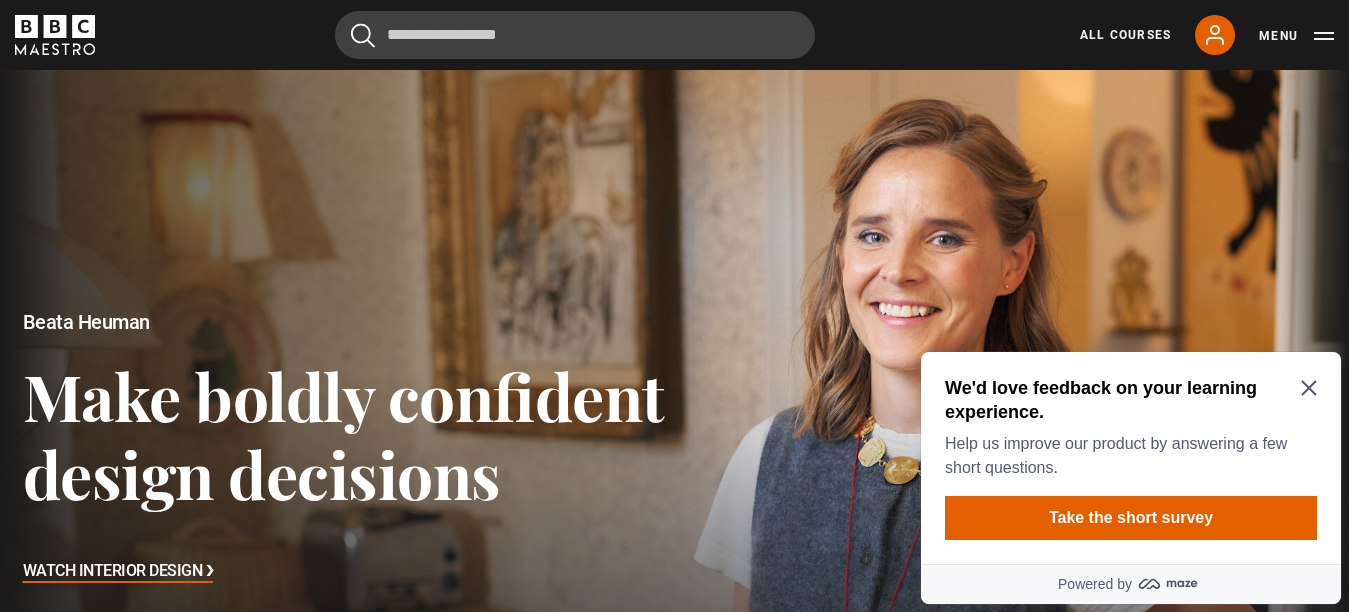 click 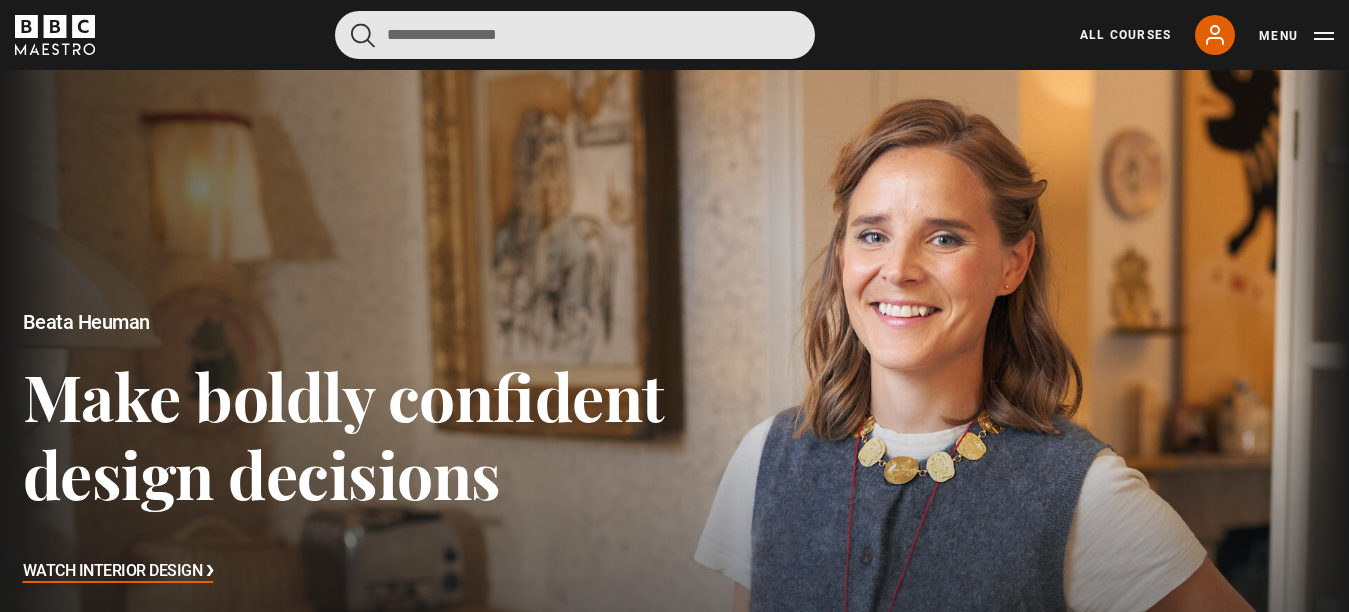click at bounding box center [575, 35] 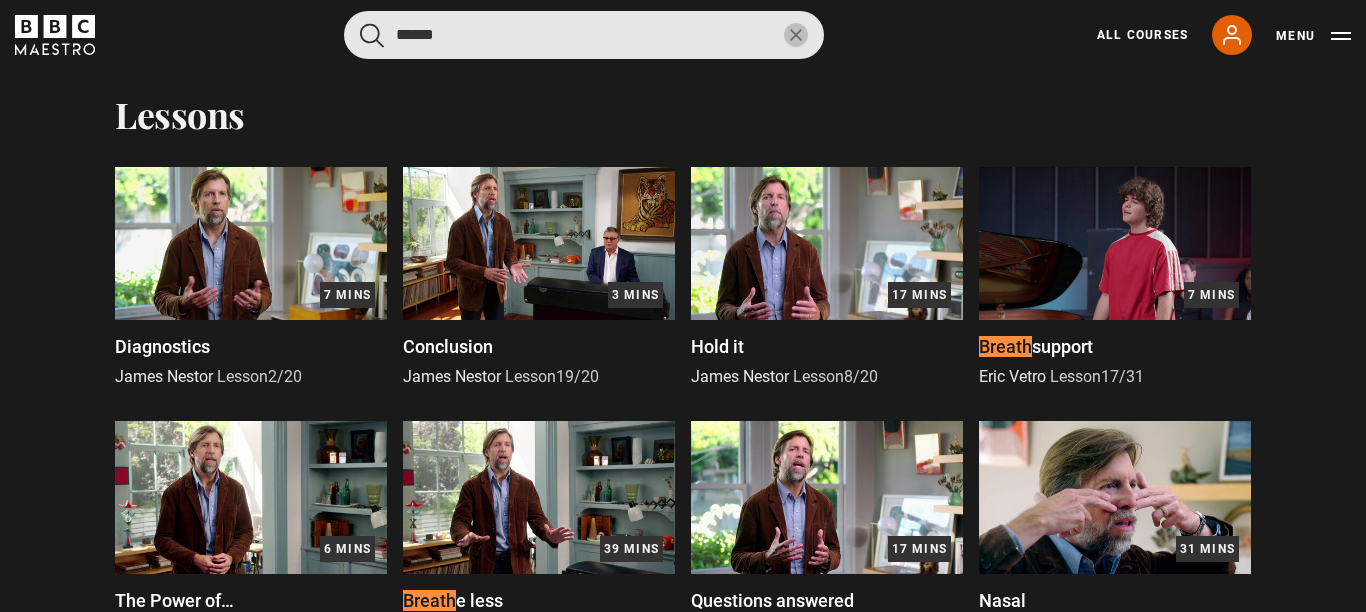 scroll, scrollTop: 452, scrollLeft: 0, axis: vertical 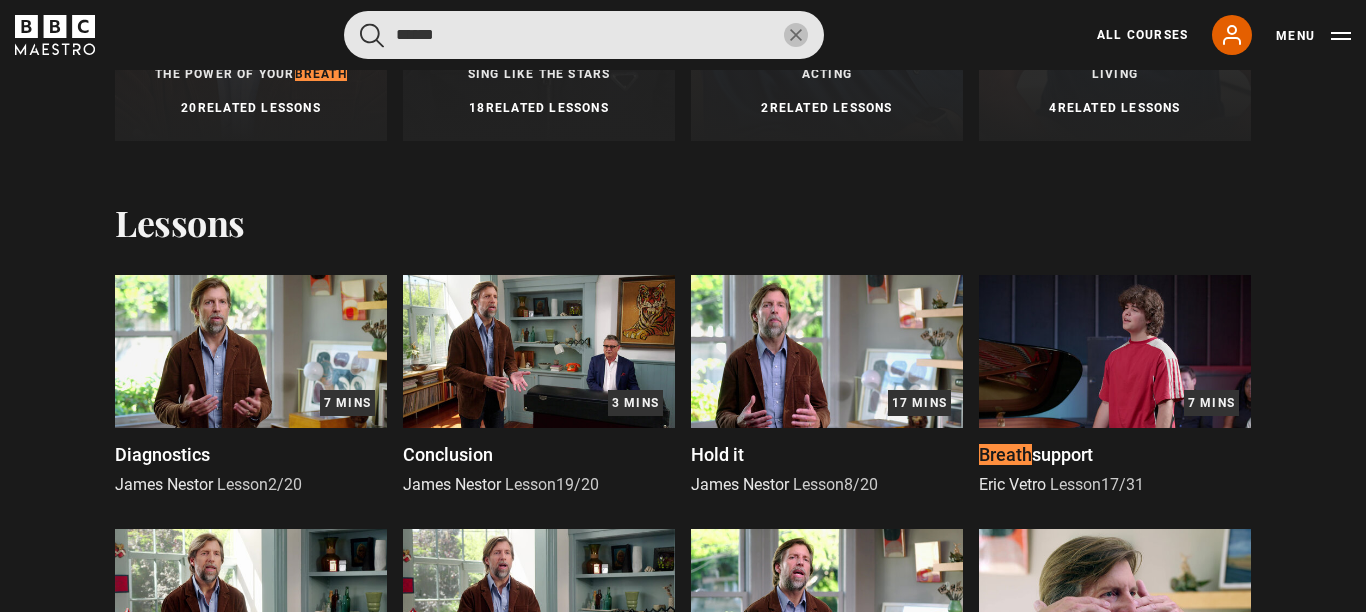 type on "******" 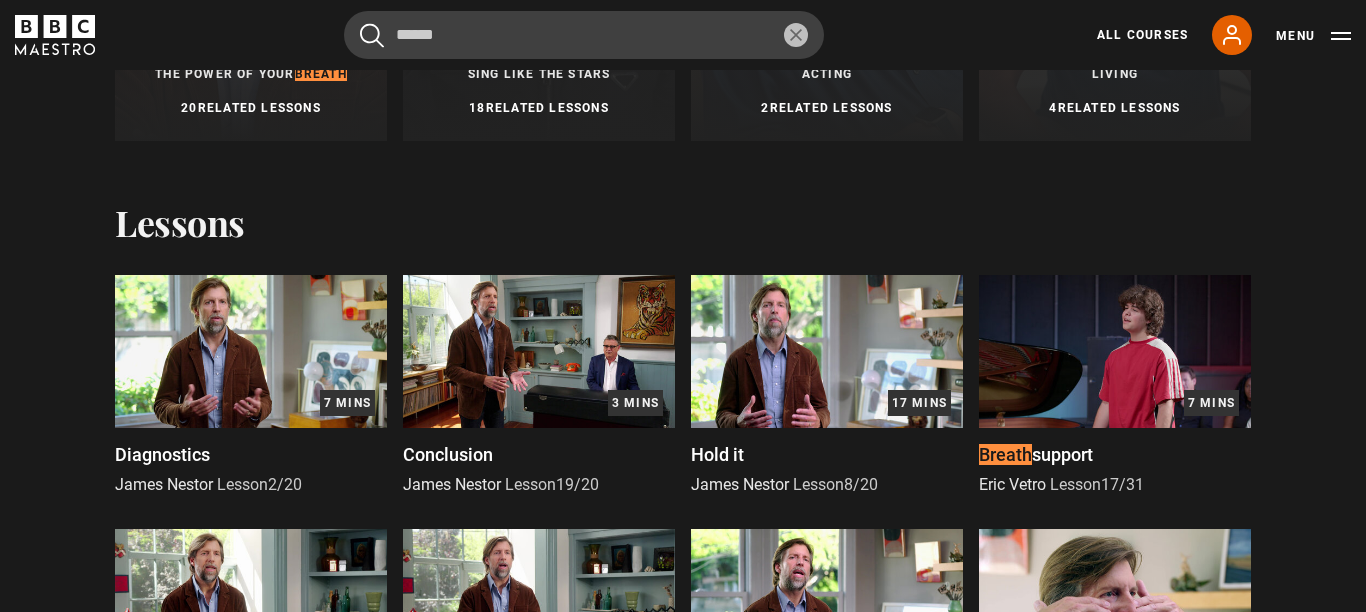 click on "20  Related Lessons" at bounding box center (251, 108) 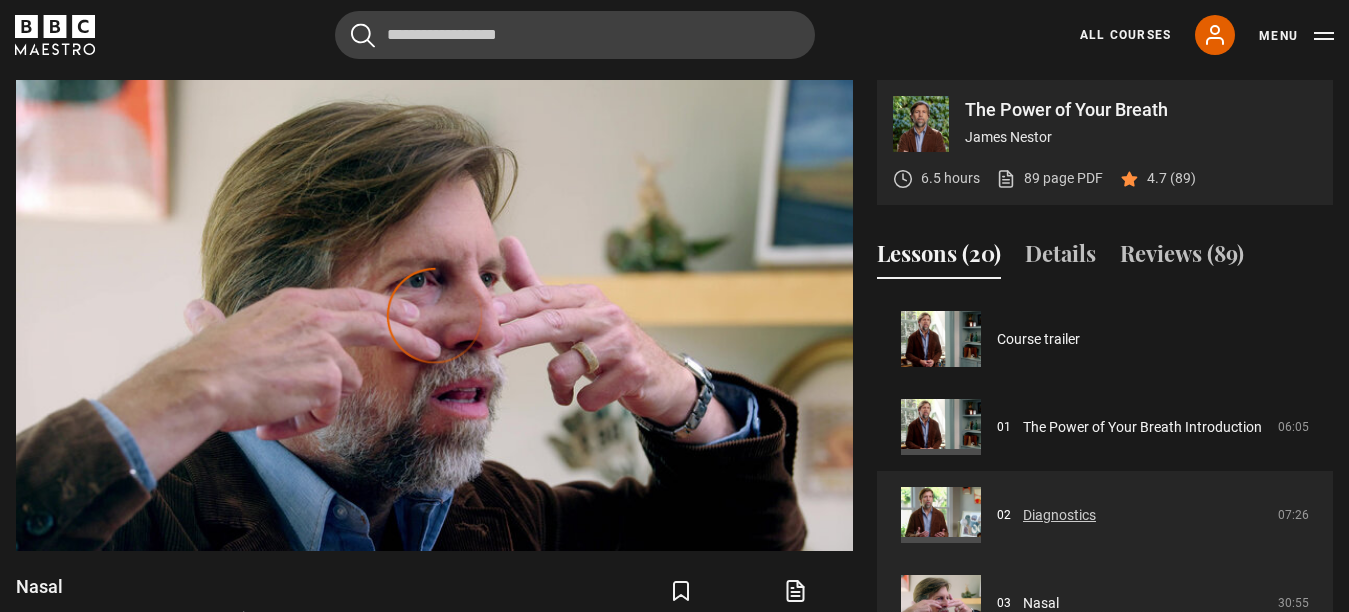 scroll, scrollTop: 804, scrollLeft: 0, axis: vertical 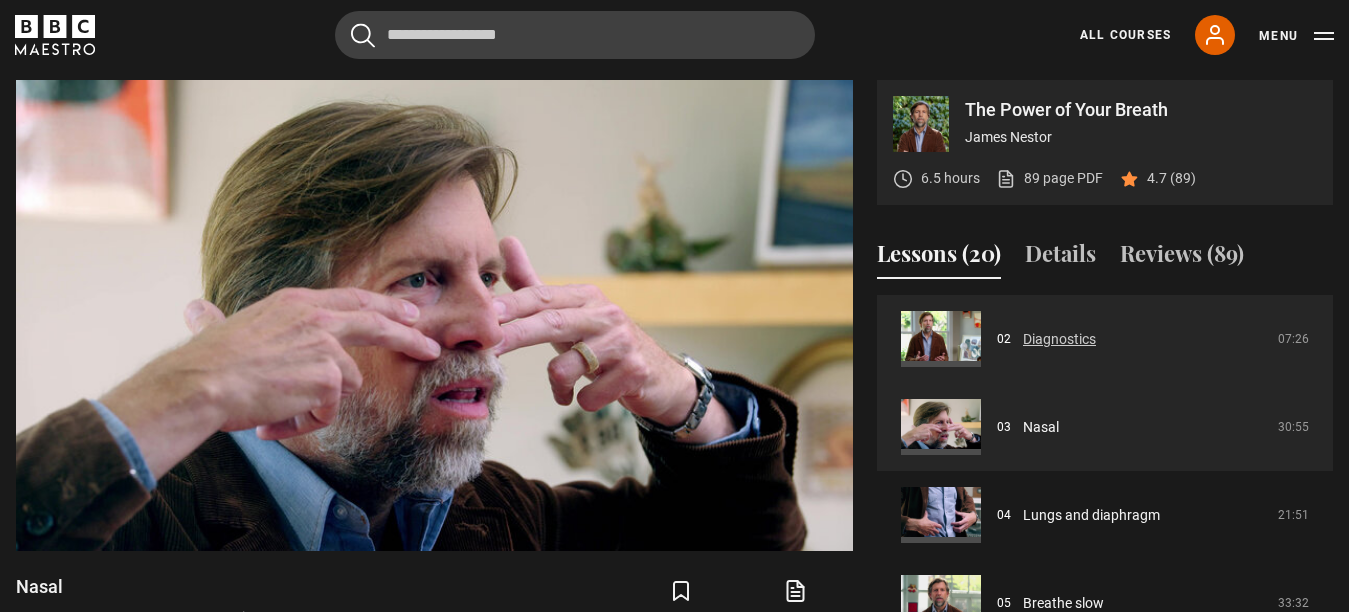 click on "Diagnostics" at bounding box center (1059, 339) 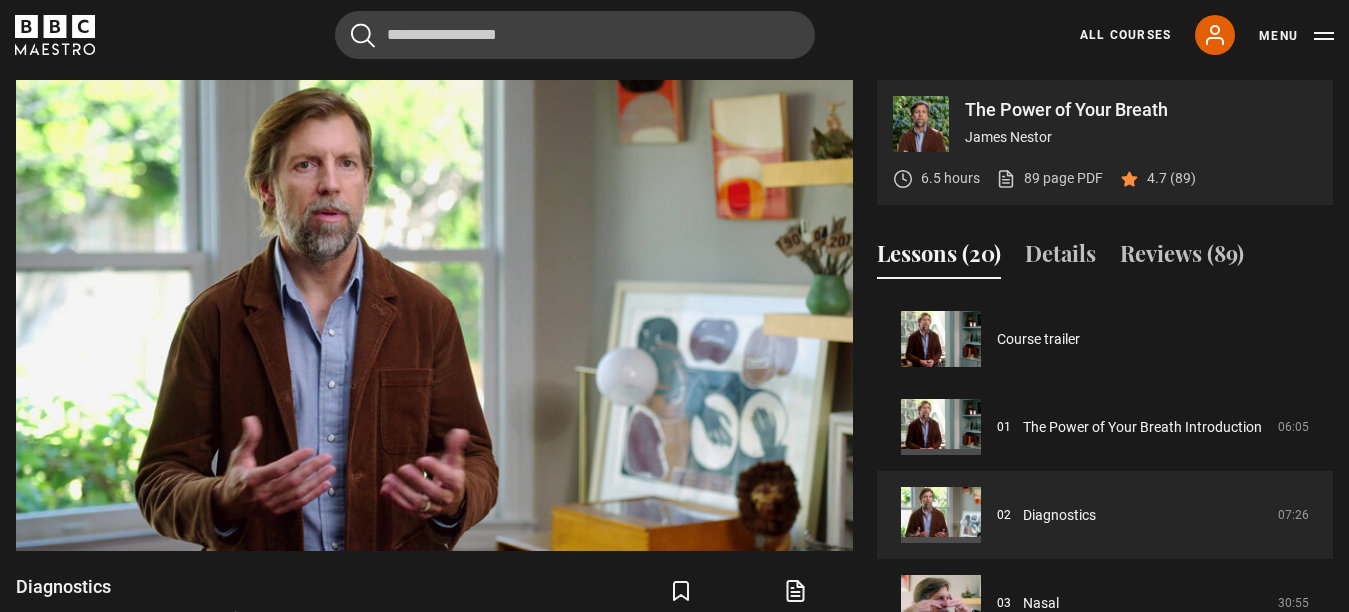scroll, scrollTop: 804, scrollLeft: 0, axis: vertical 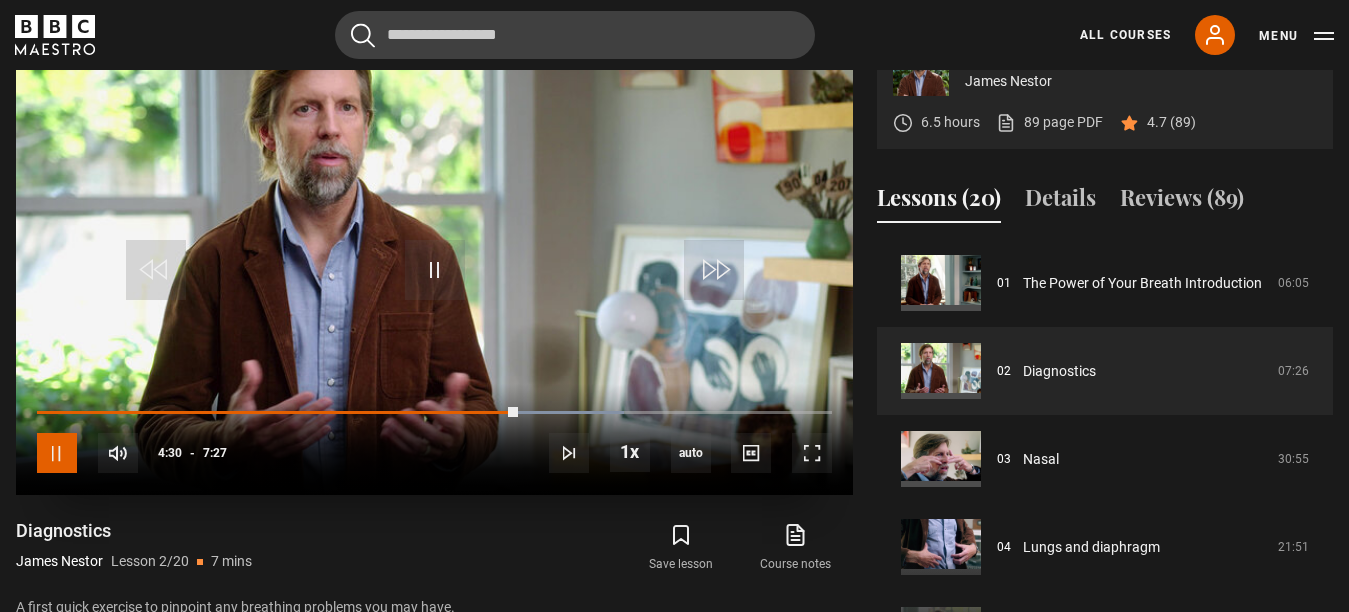 click at bounding box center (57, 453) 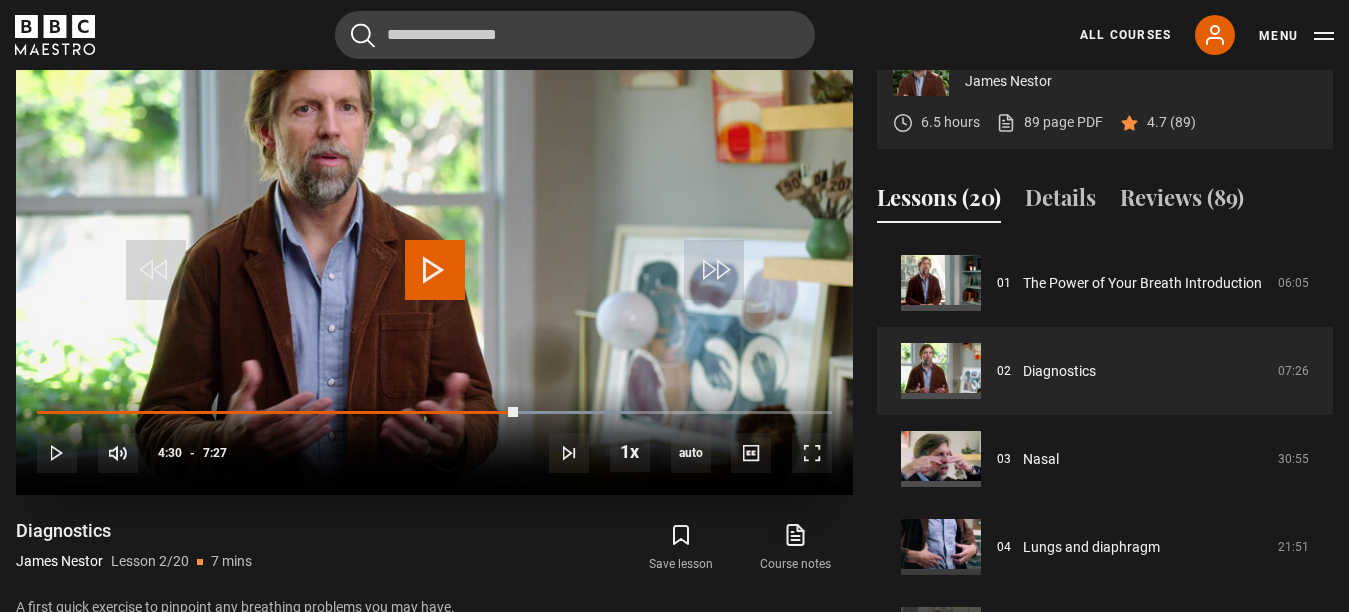 click at bounding box center (435, 270) 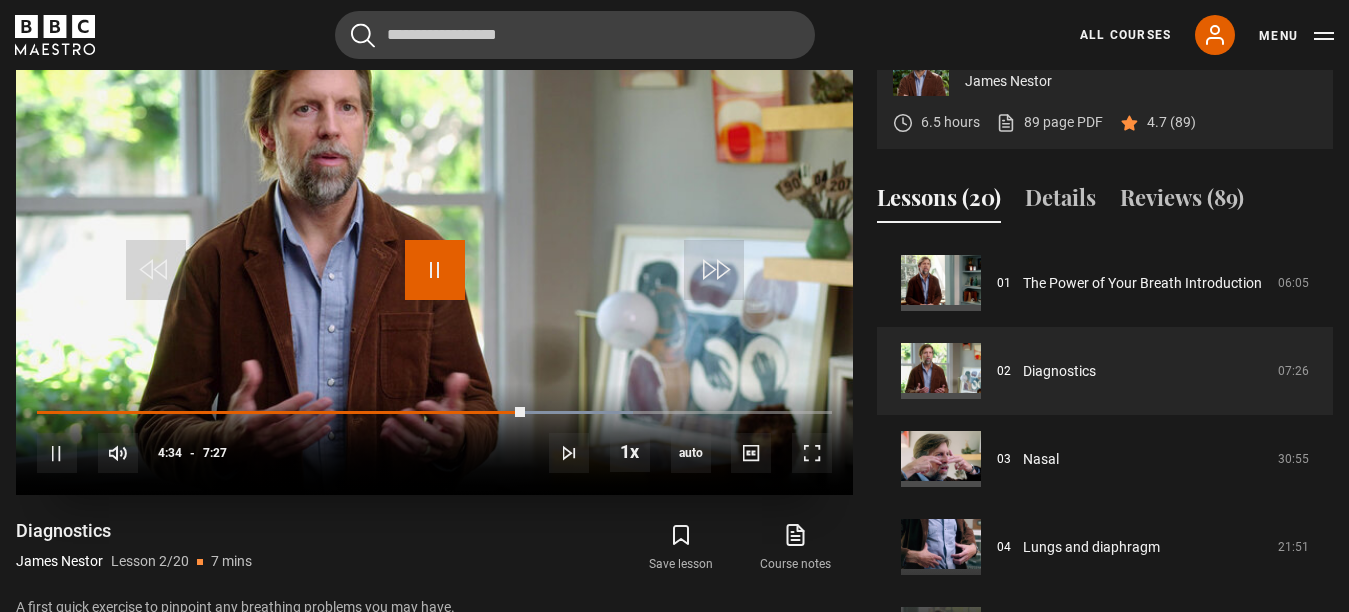 click at bounding box center [435, 270] 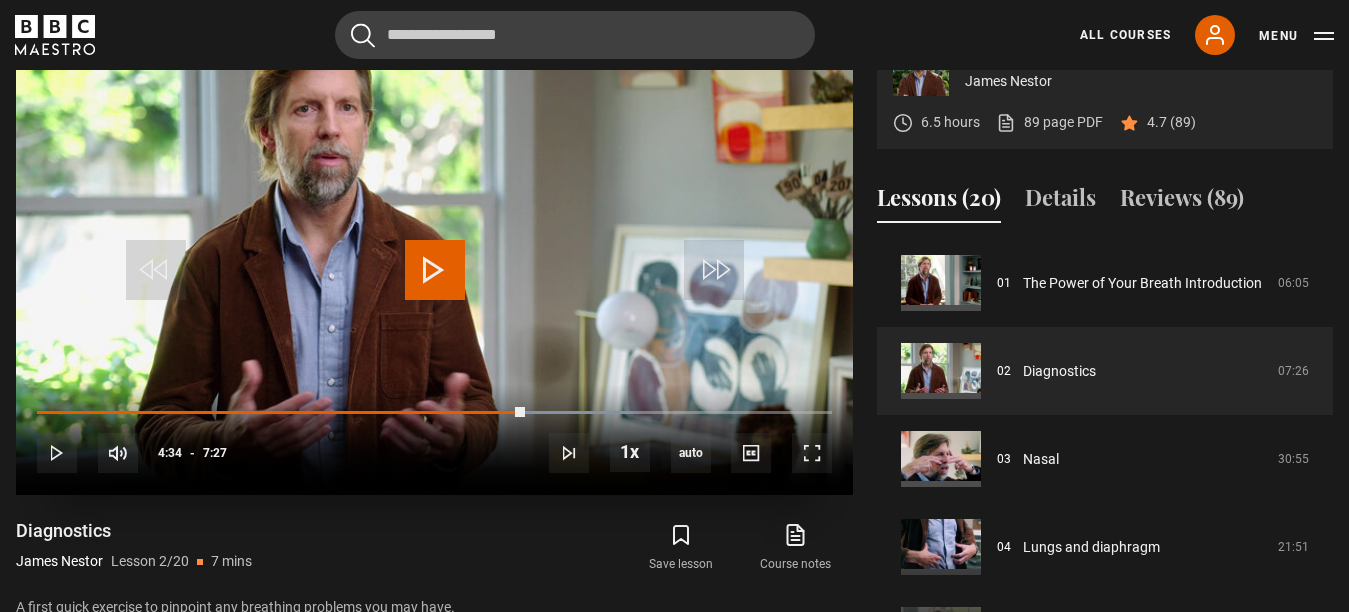 click at bounding box center (435, 270) 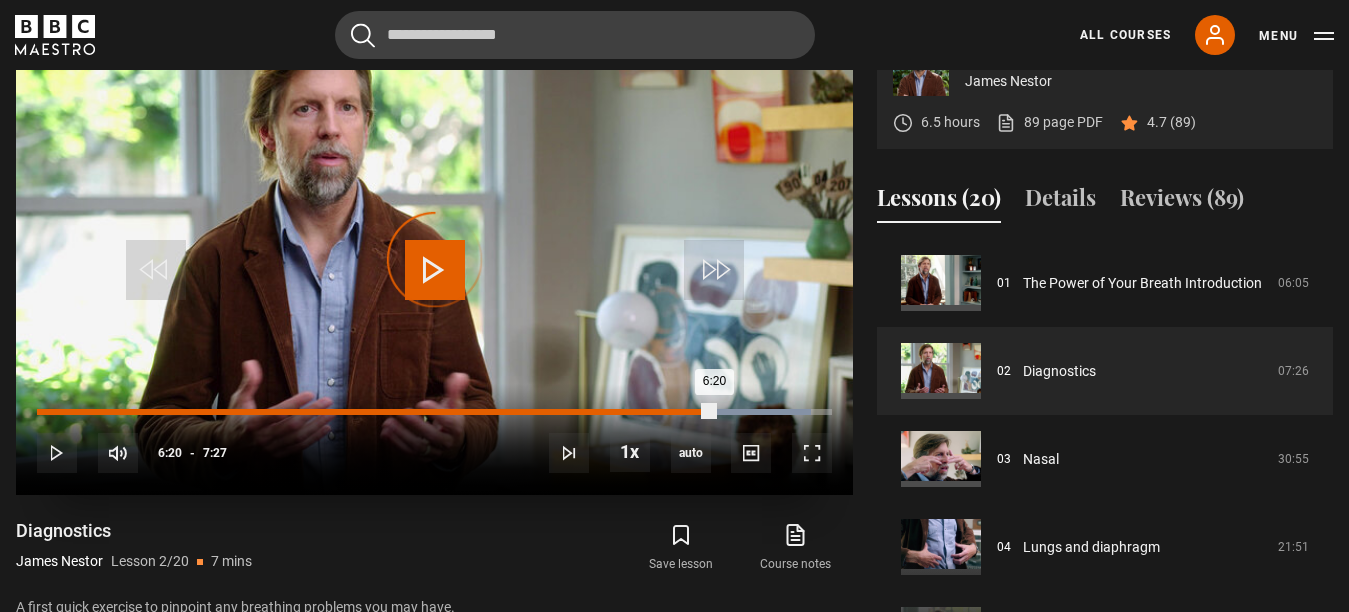click on "Loaded :  97.32% 6:20 6:20" at bounding box center (434, 412) 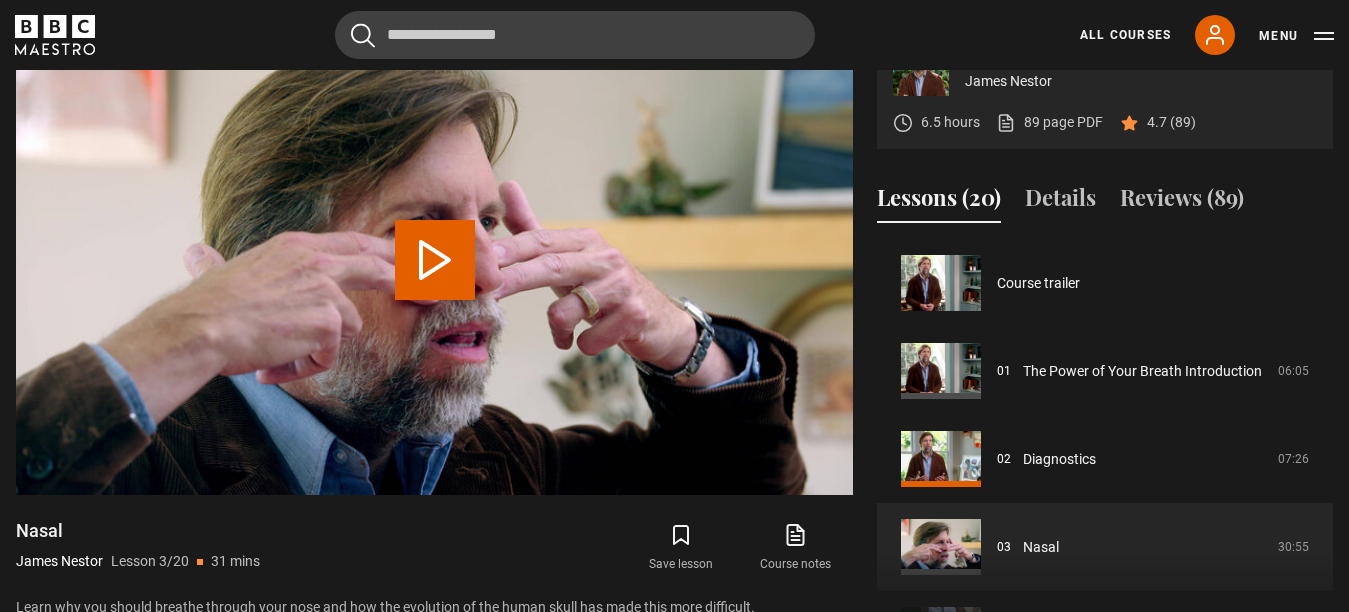 scroll, scrollTop: 804, scrollLeft: 0, axis: vertical 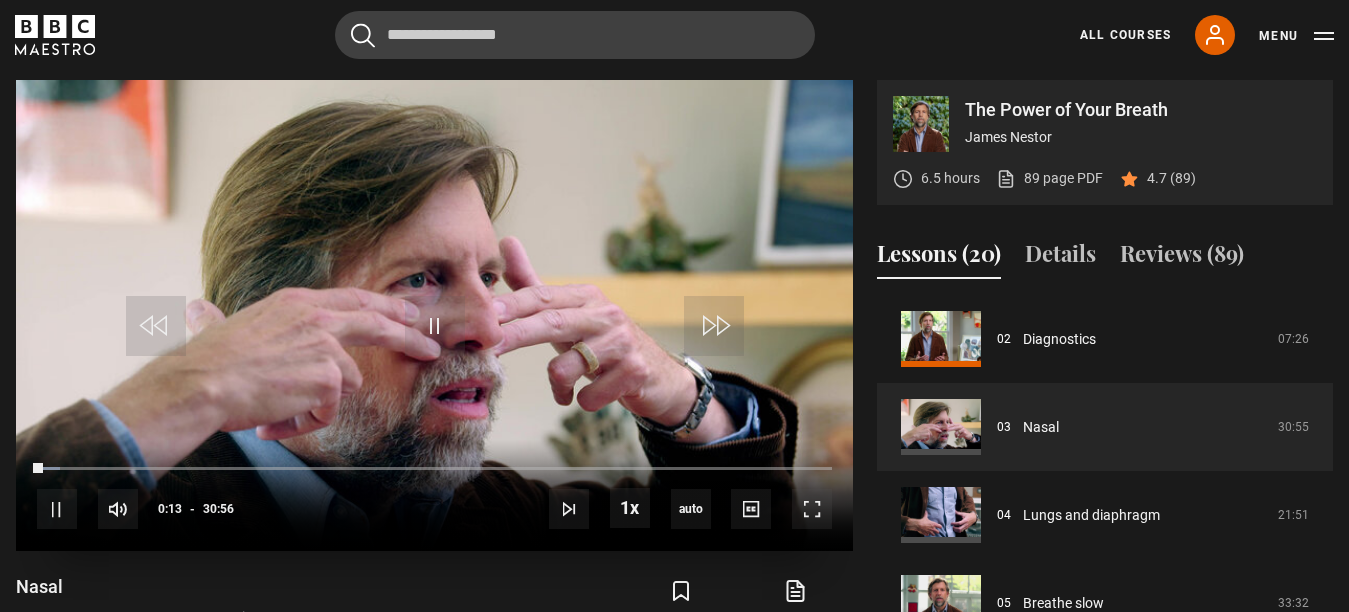 click at bounding box center [434, 315] 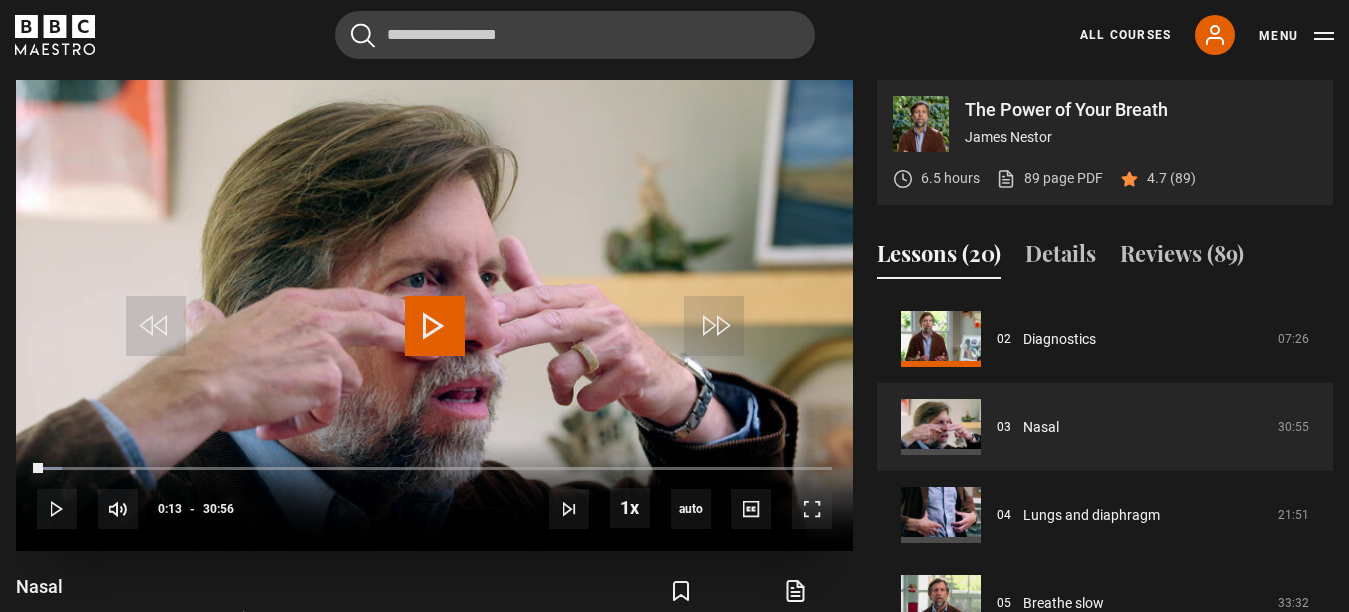 click at bounding box center [435, 326] 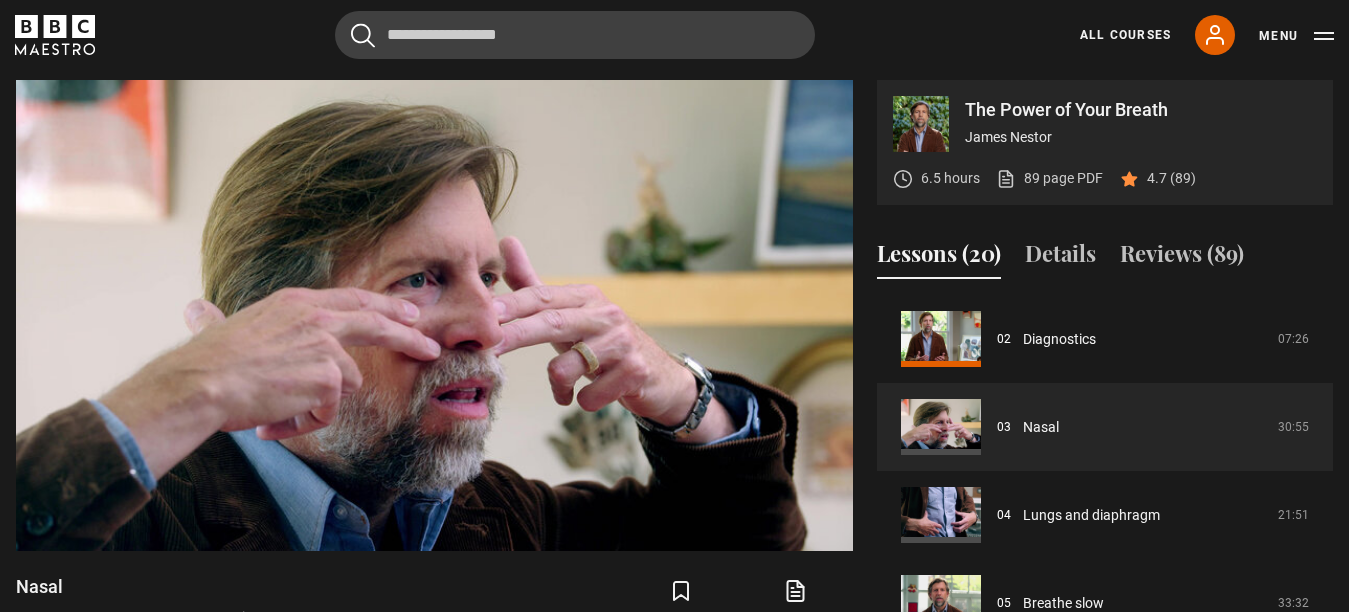 scroll, scrollTop: 136, scrollLeft: 0, axis: vertical 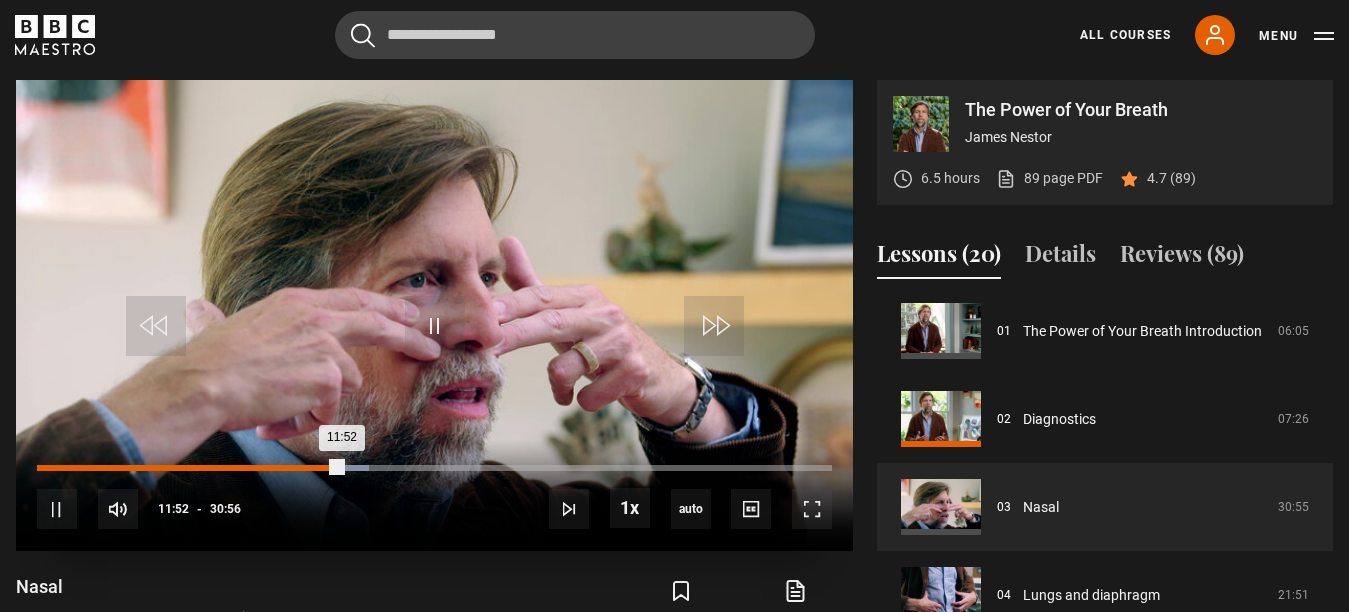 click on "Loaded :  41.76% 10:23 11:52" at bounding box center [434, 468] 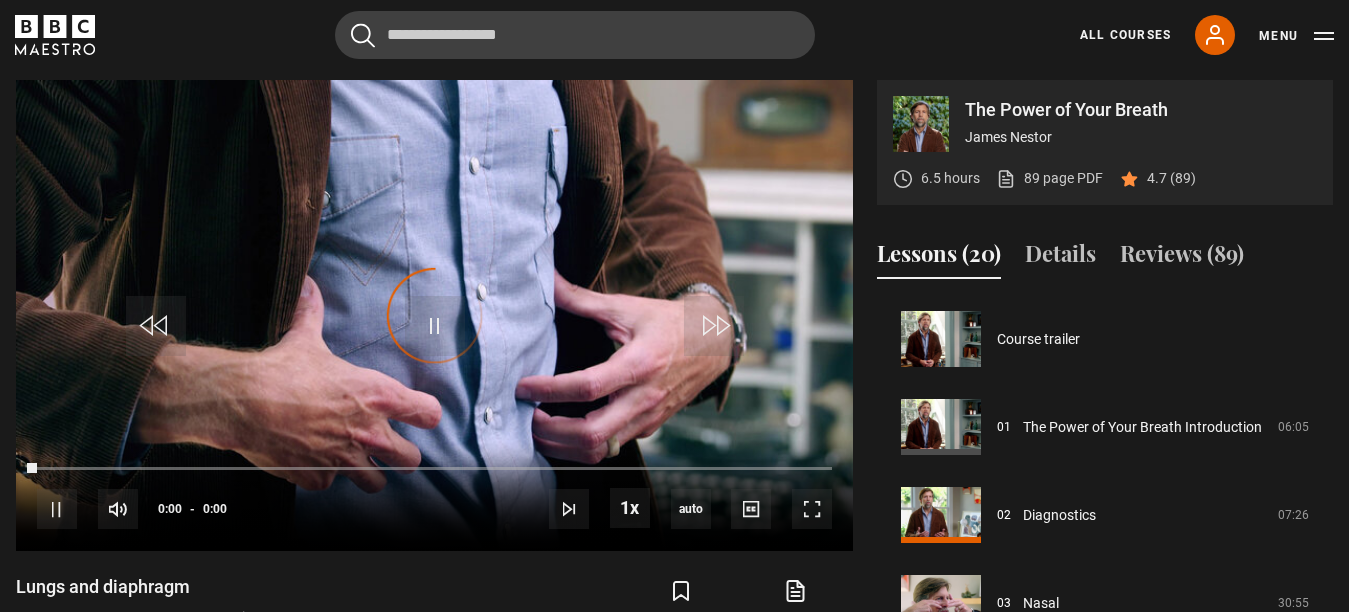 scroll, scrollTop: 264, scrollLeft: 0, axis: vertical 